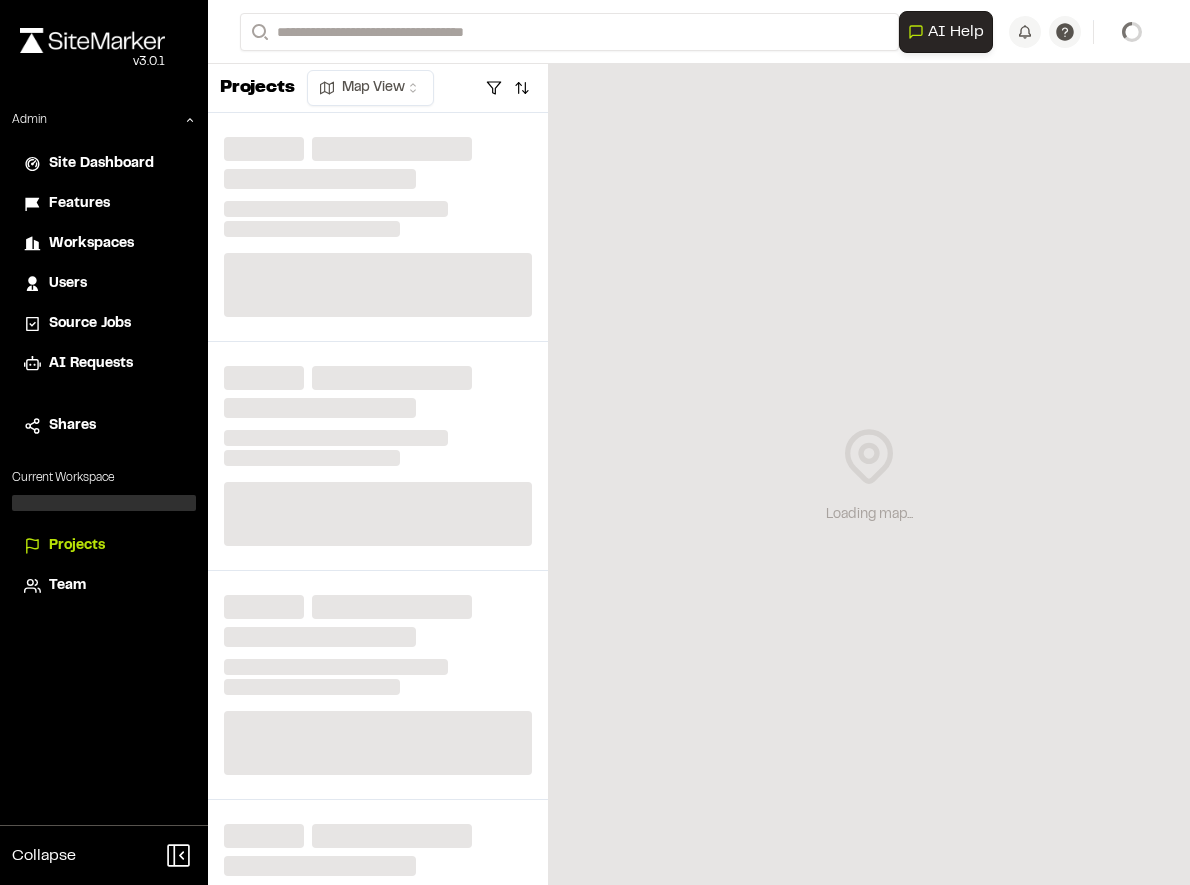 scroll, scrollTop: 0, scrollLeft: 0, axis: both 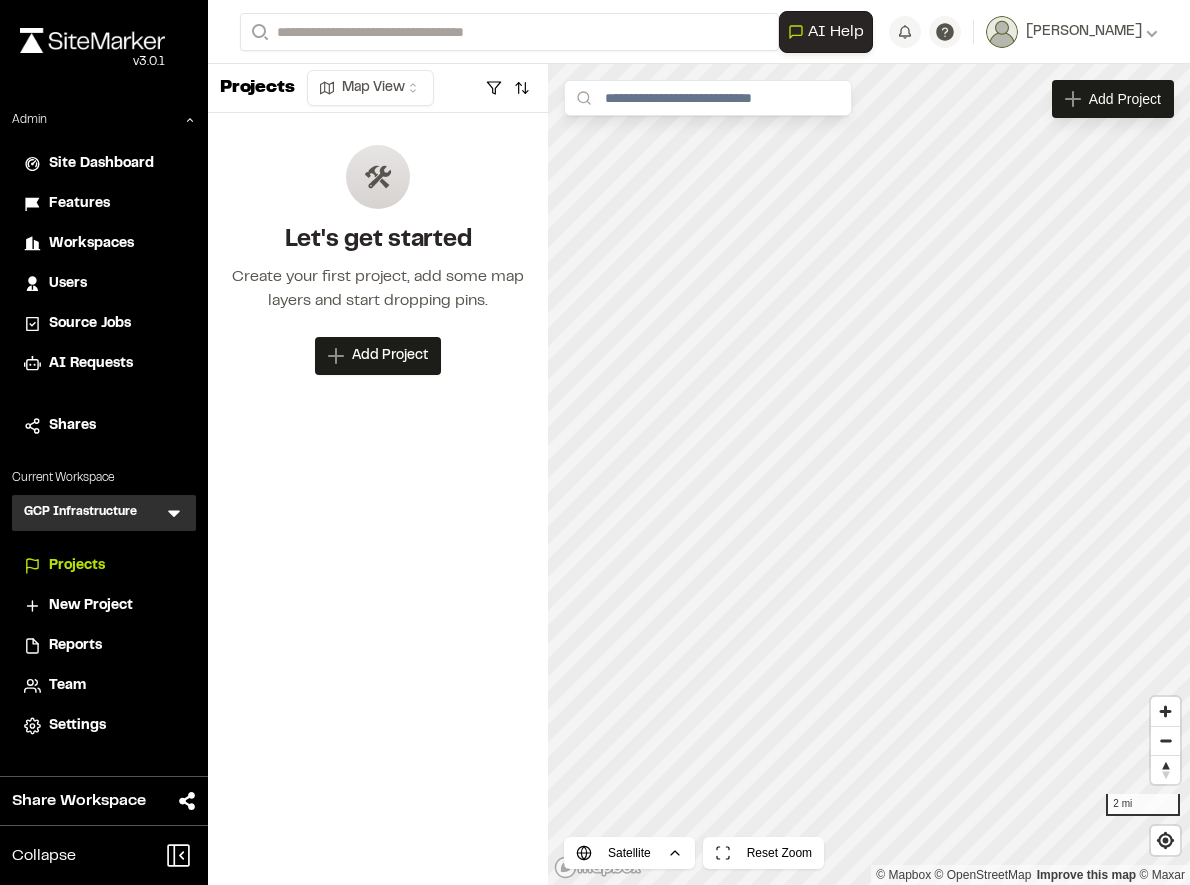 click 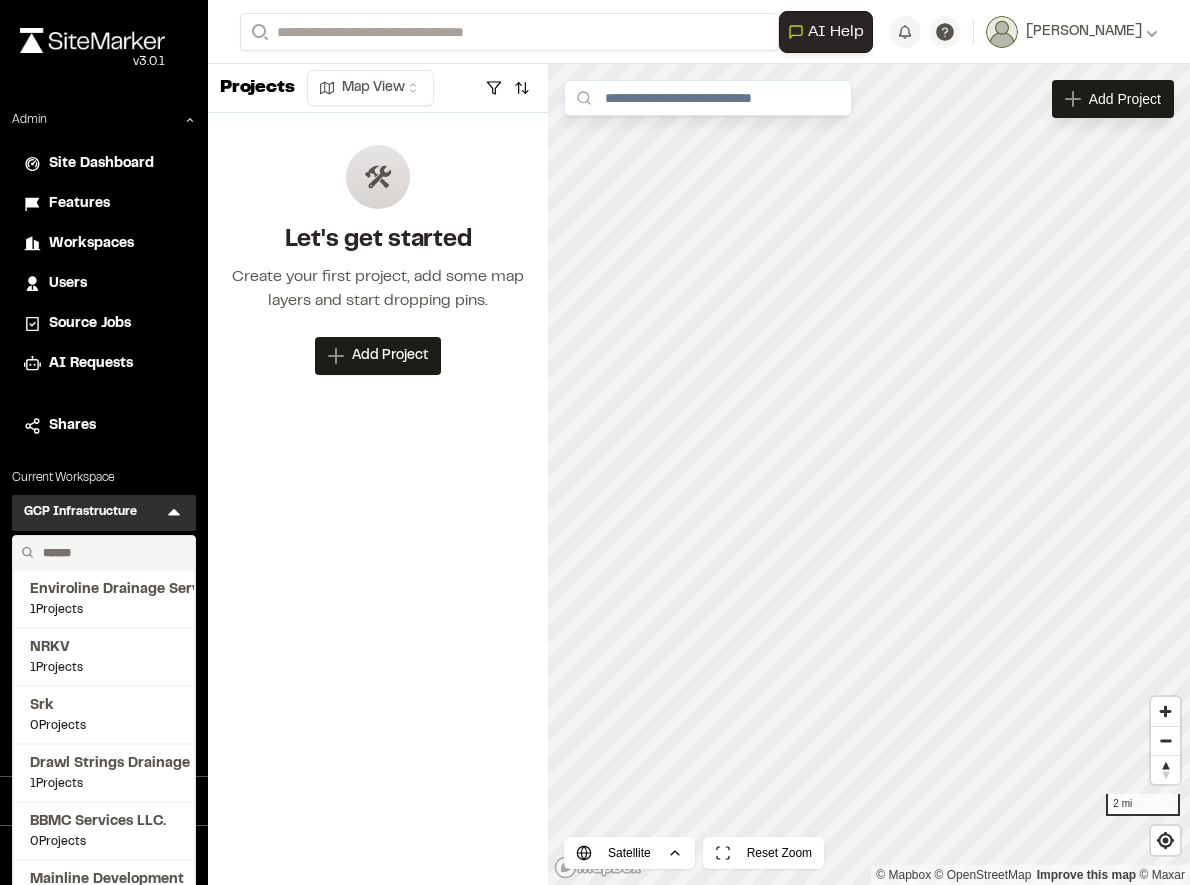 click at bounding box center (111, 553) 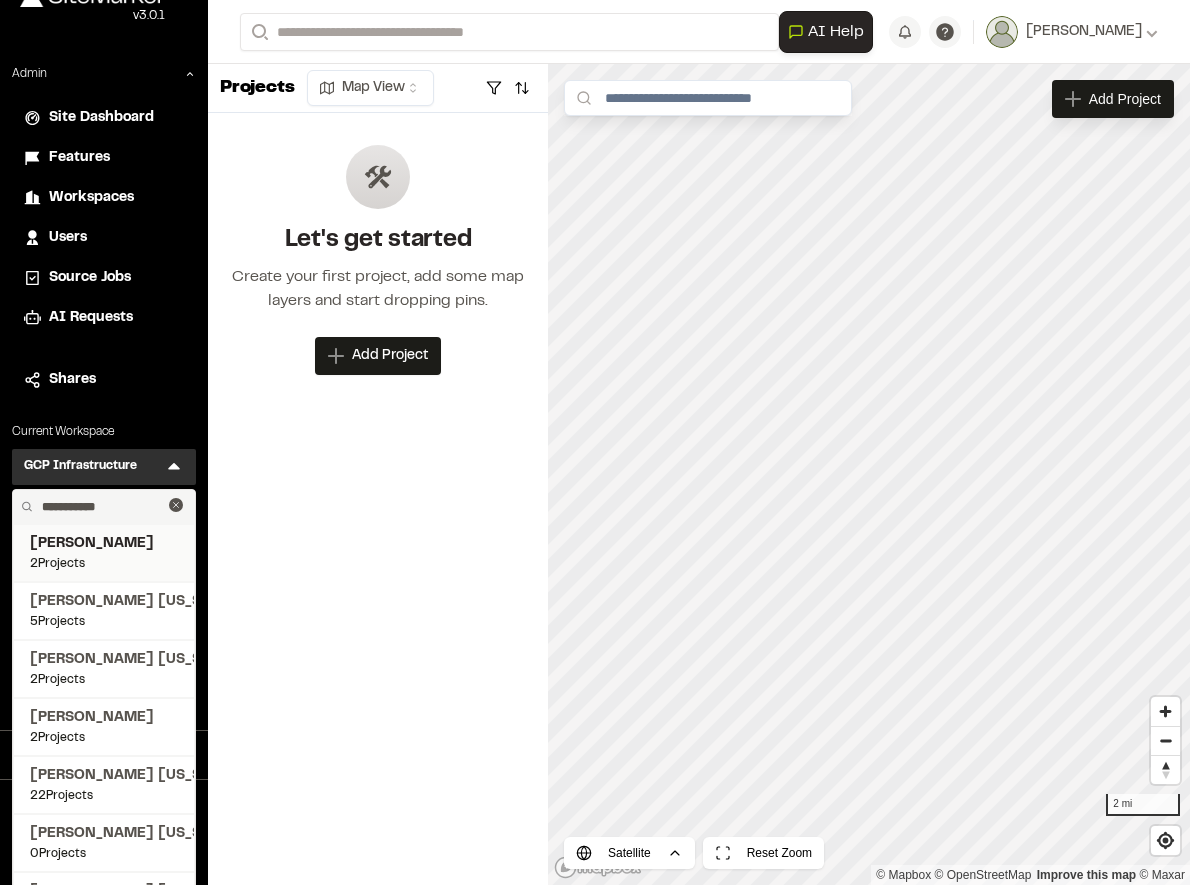 scroll, scrollTop: 92, scrollLeft: 0, axis: vertical 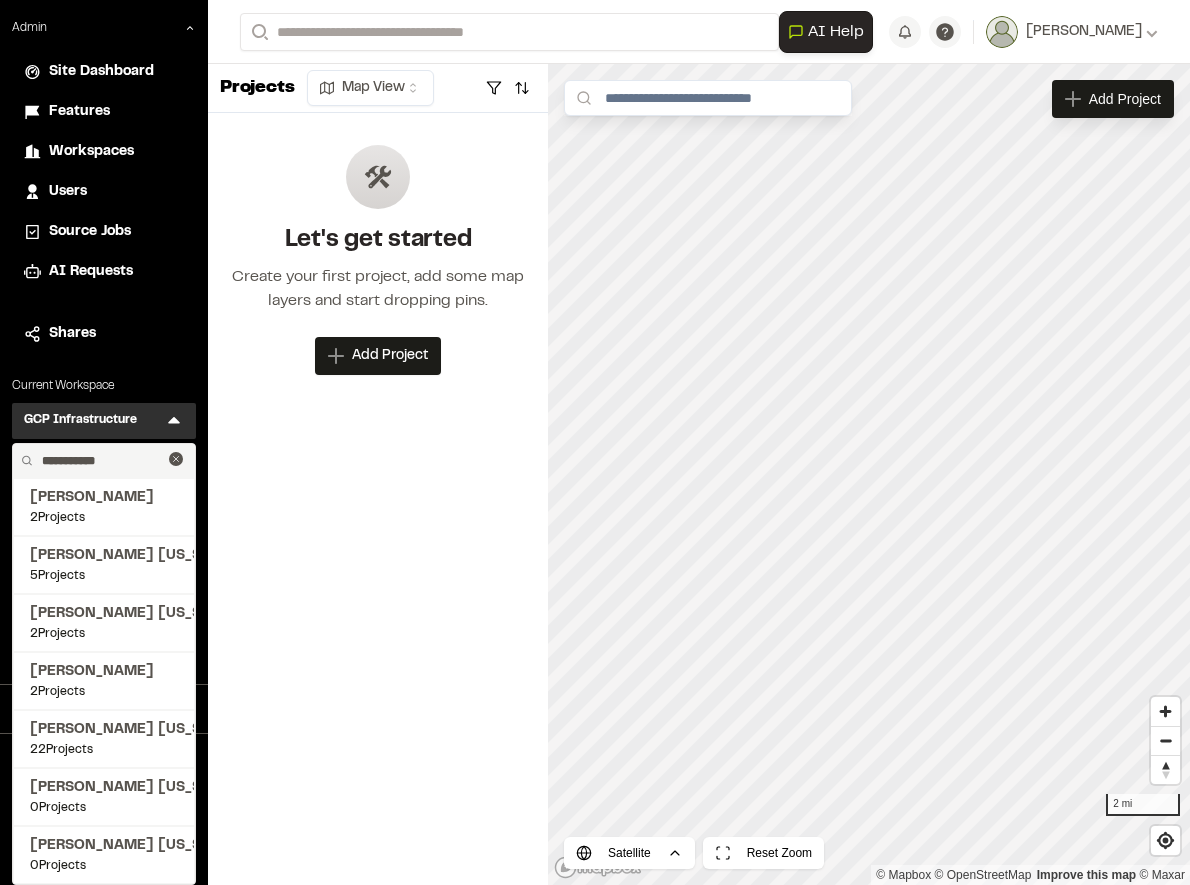 type on "**********" 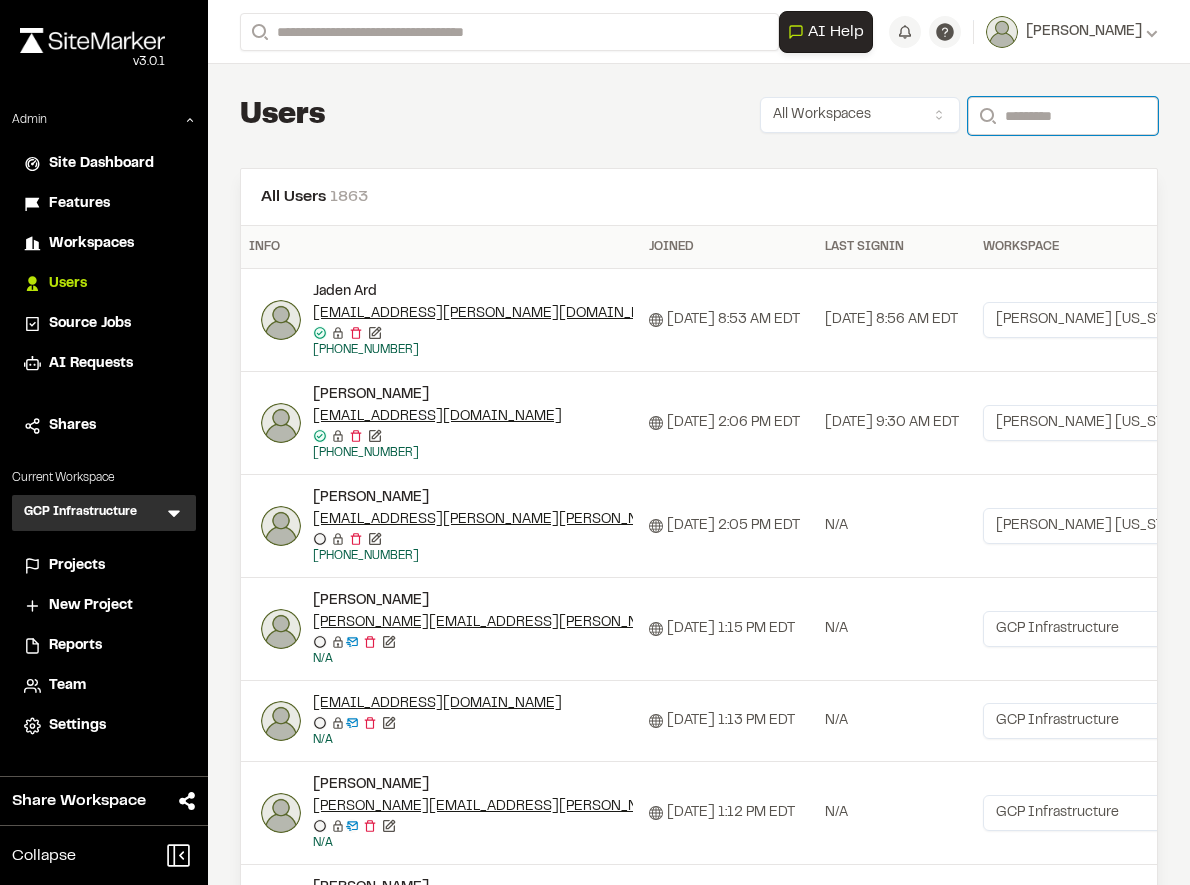 click on "Search" at bounding box center [1063, 116] 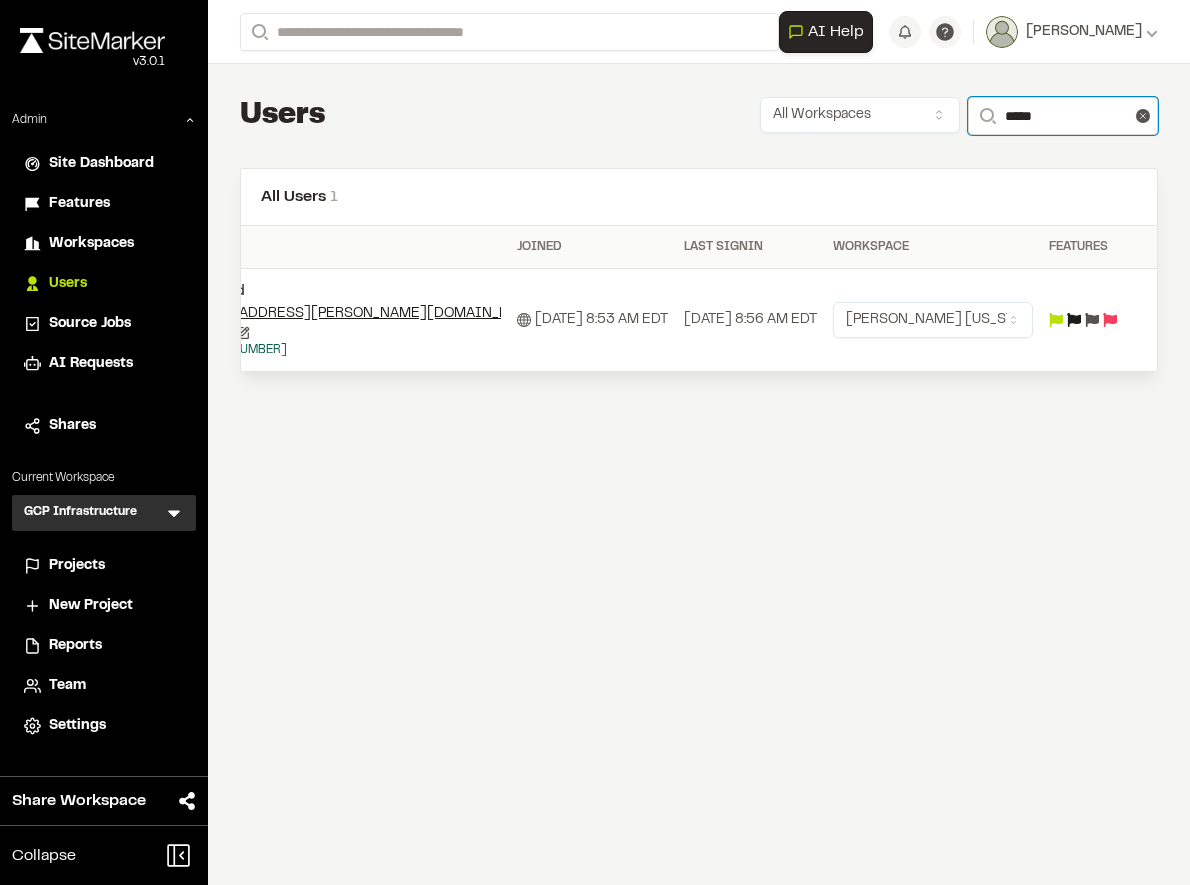 scroll, scrollTop: 0, scrollLeft: 192, axis: horizontal 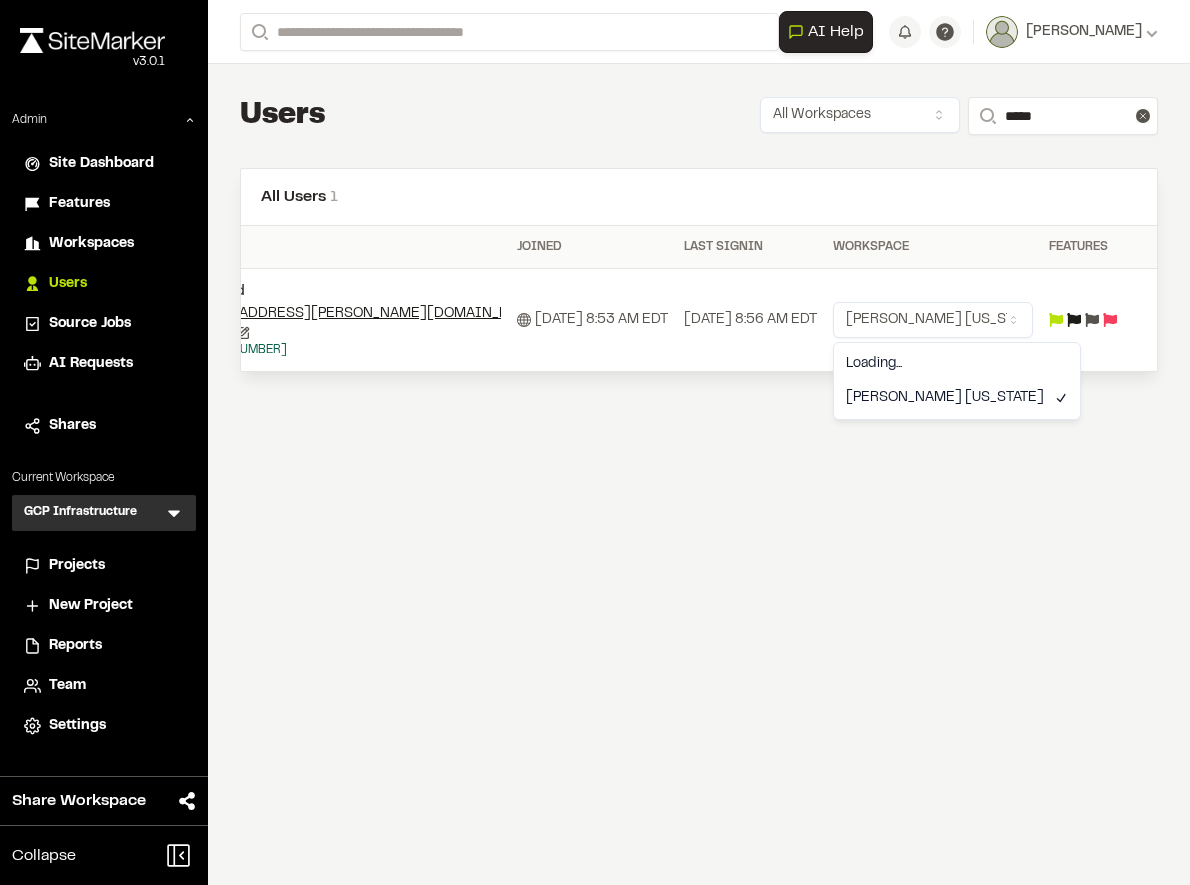 click on "**********" at bounding box center [595, 442] 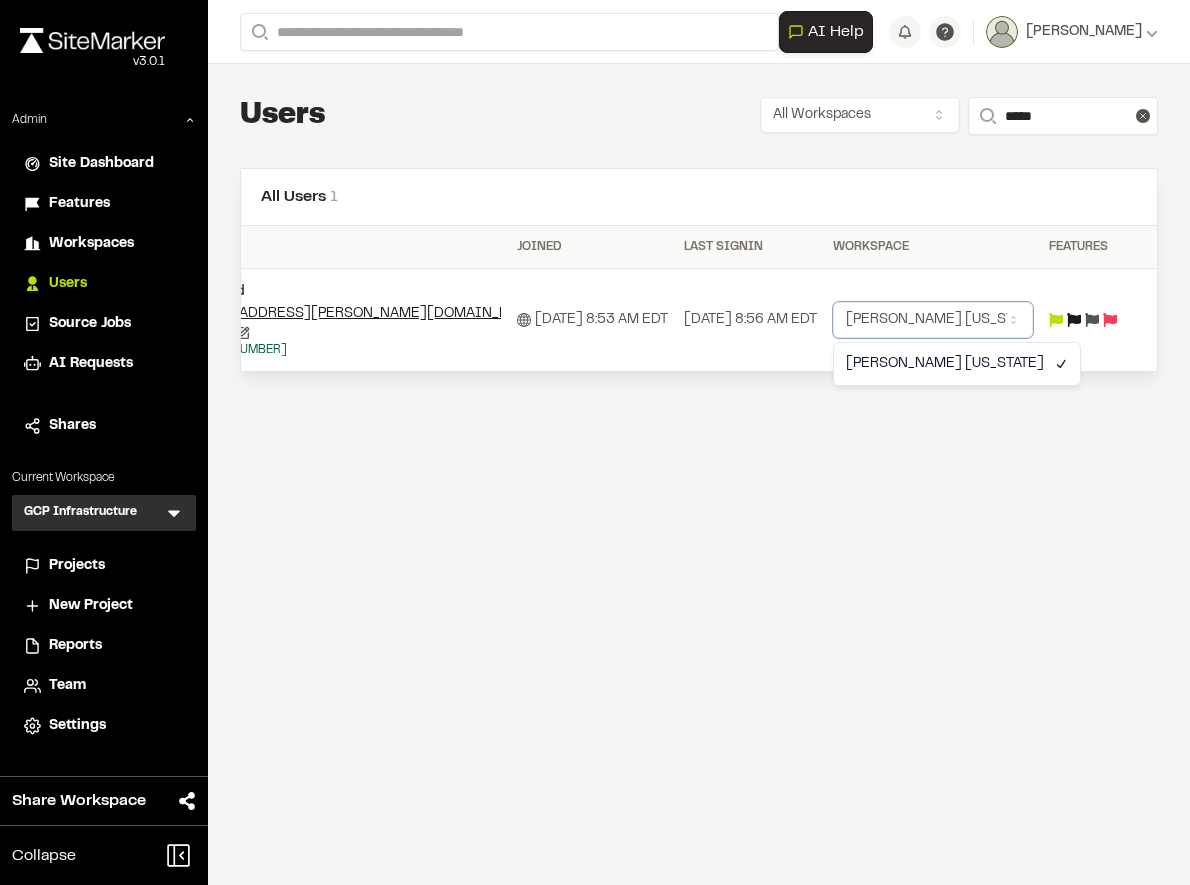 click on "**********" at bounding box center (595, 442) 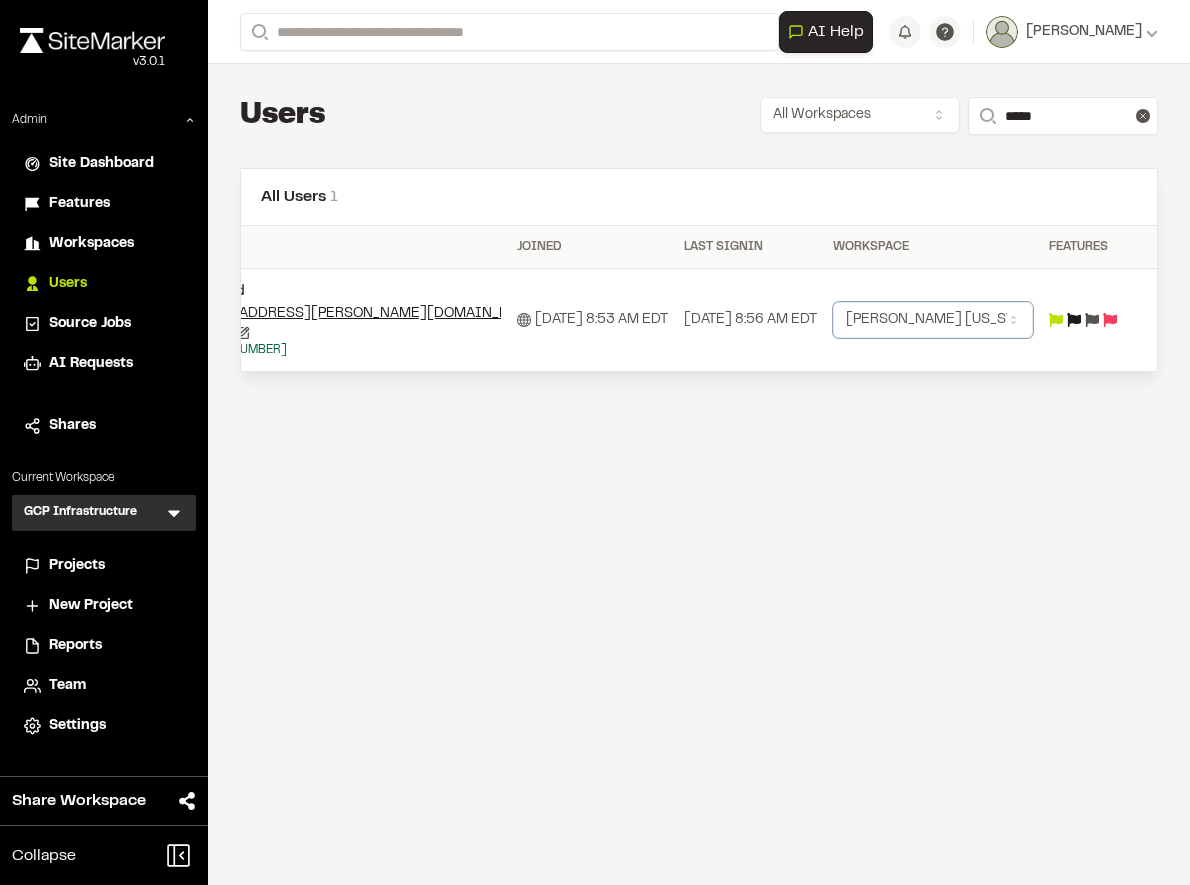 scroll, scrollTop: 0, scrollLeft: 0, axis: both 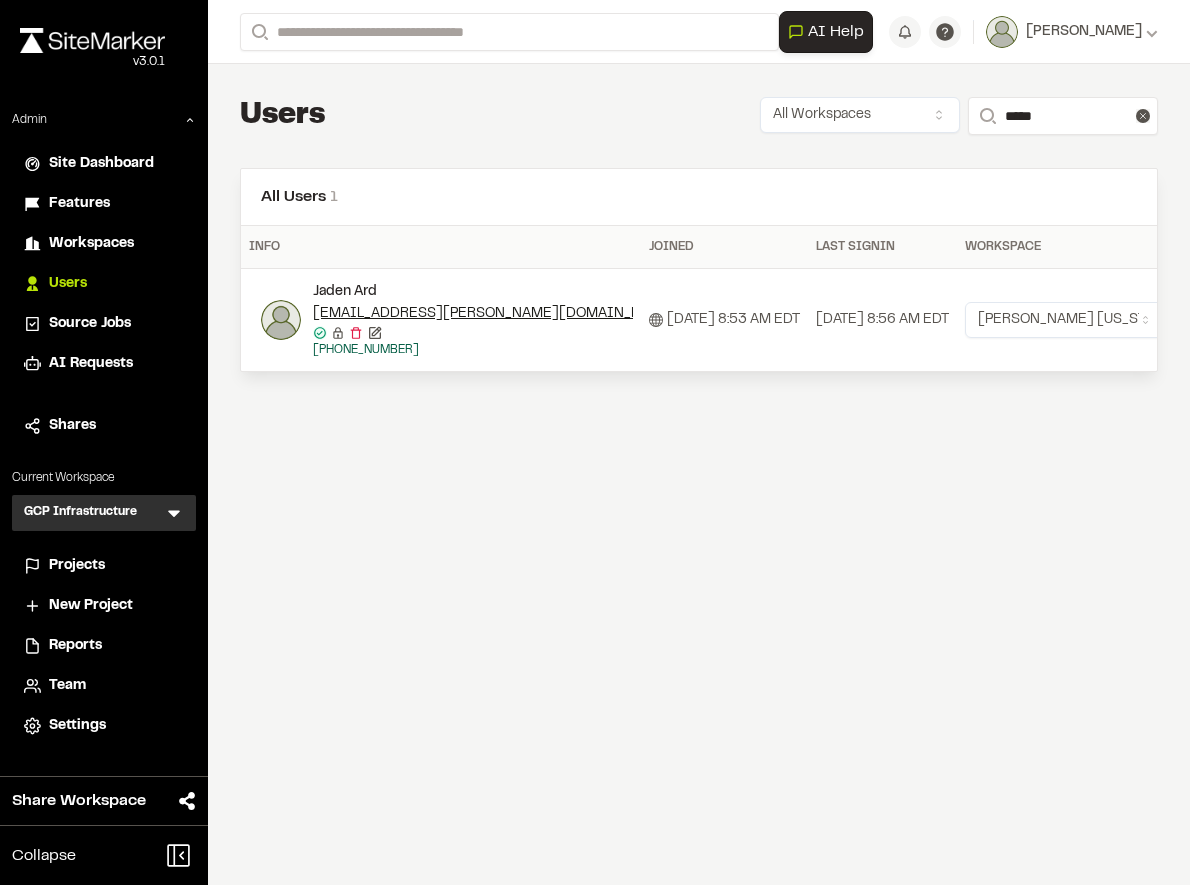 click 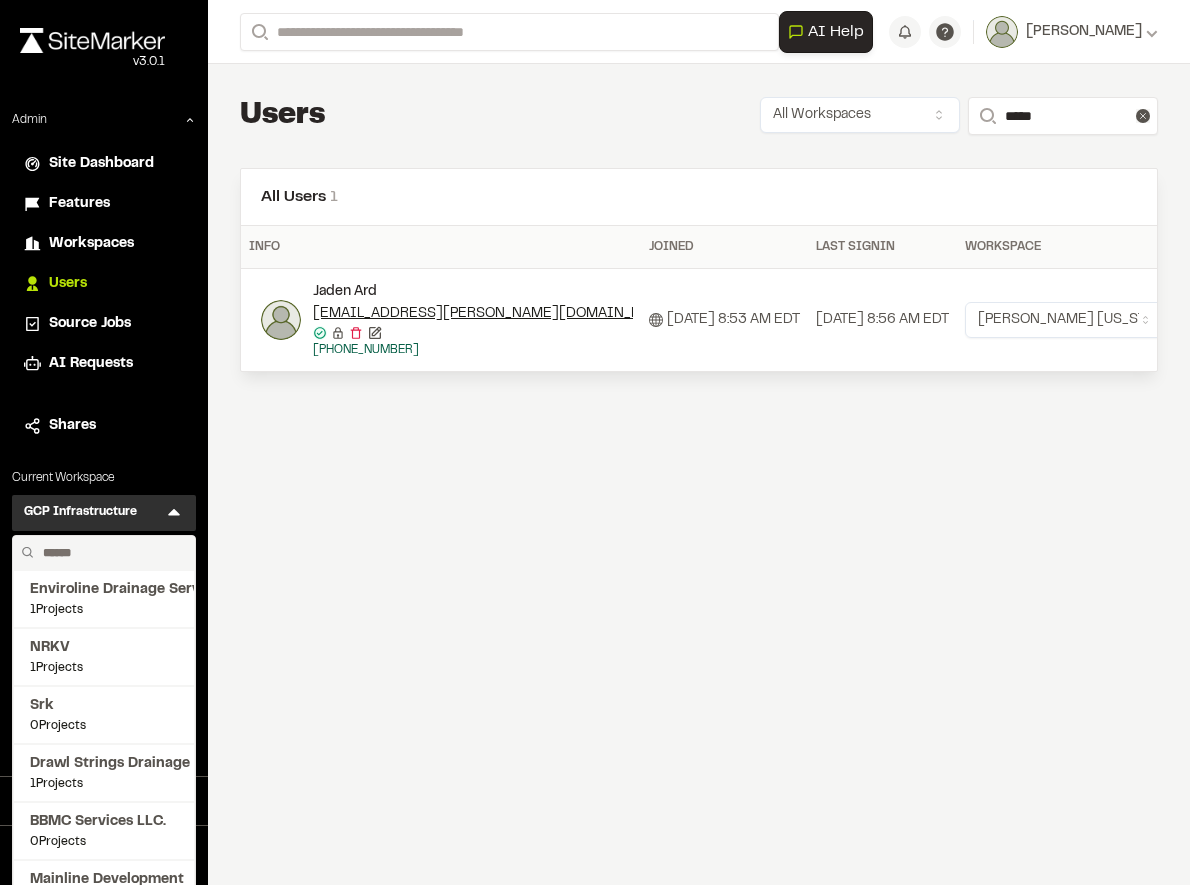 click at bounding box center (111, 553) 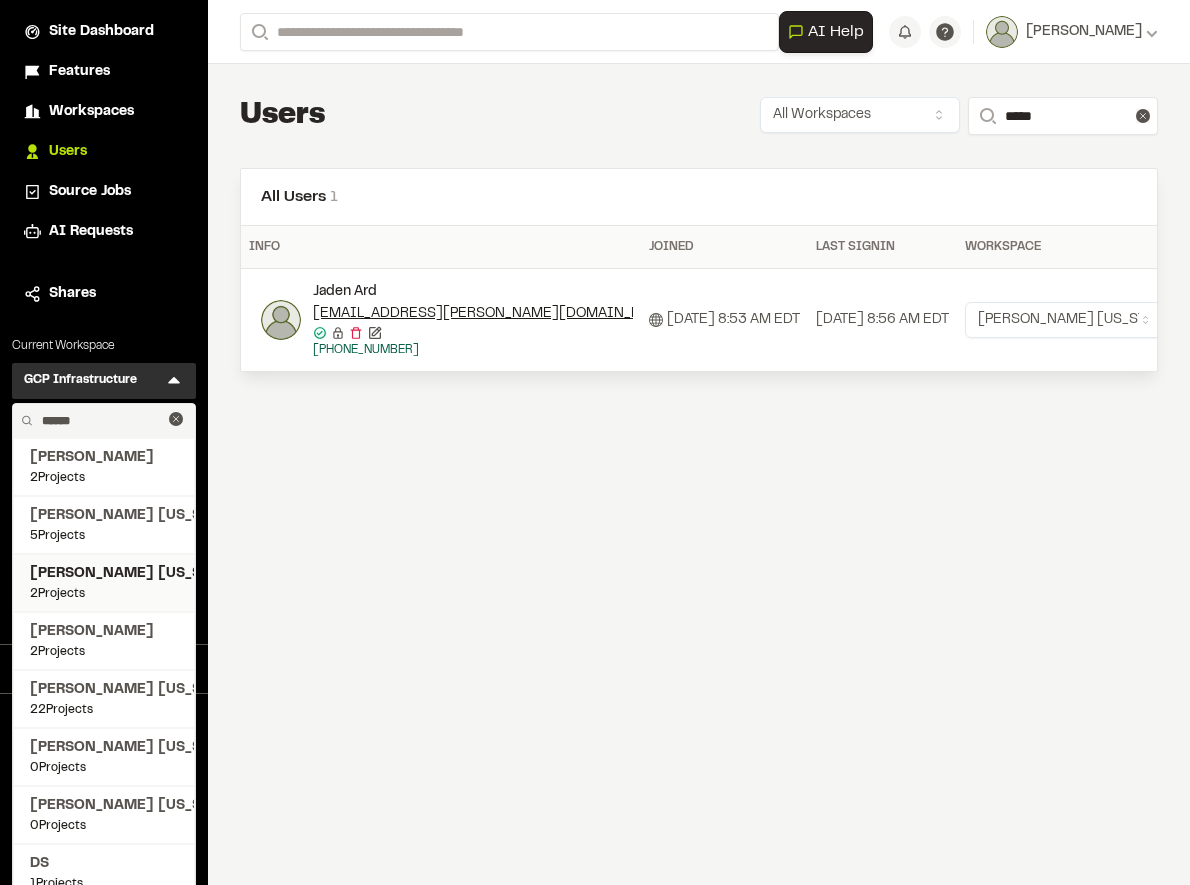 scroll, scrollTop: 150, scrollLeft: 0, axis: vertical 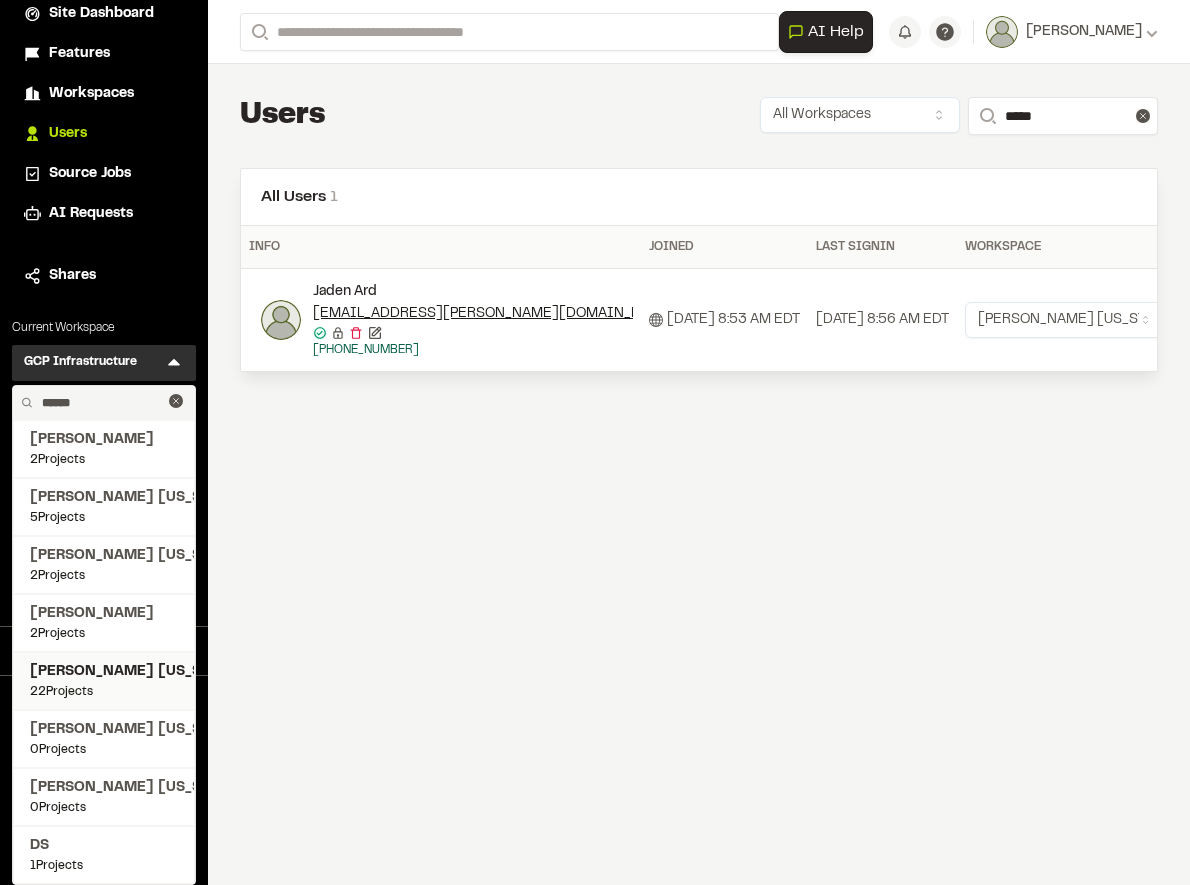 type on "******" 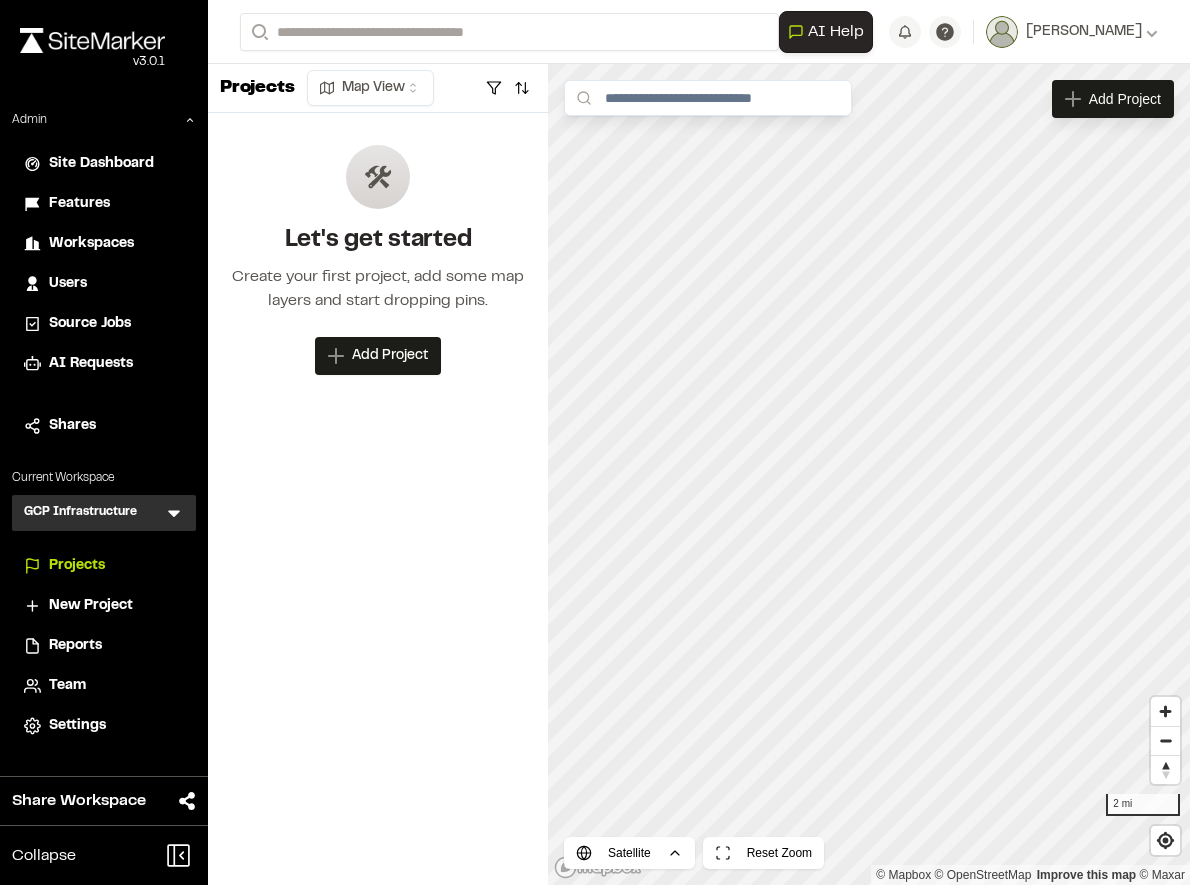 click 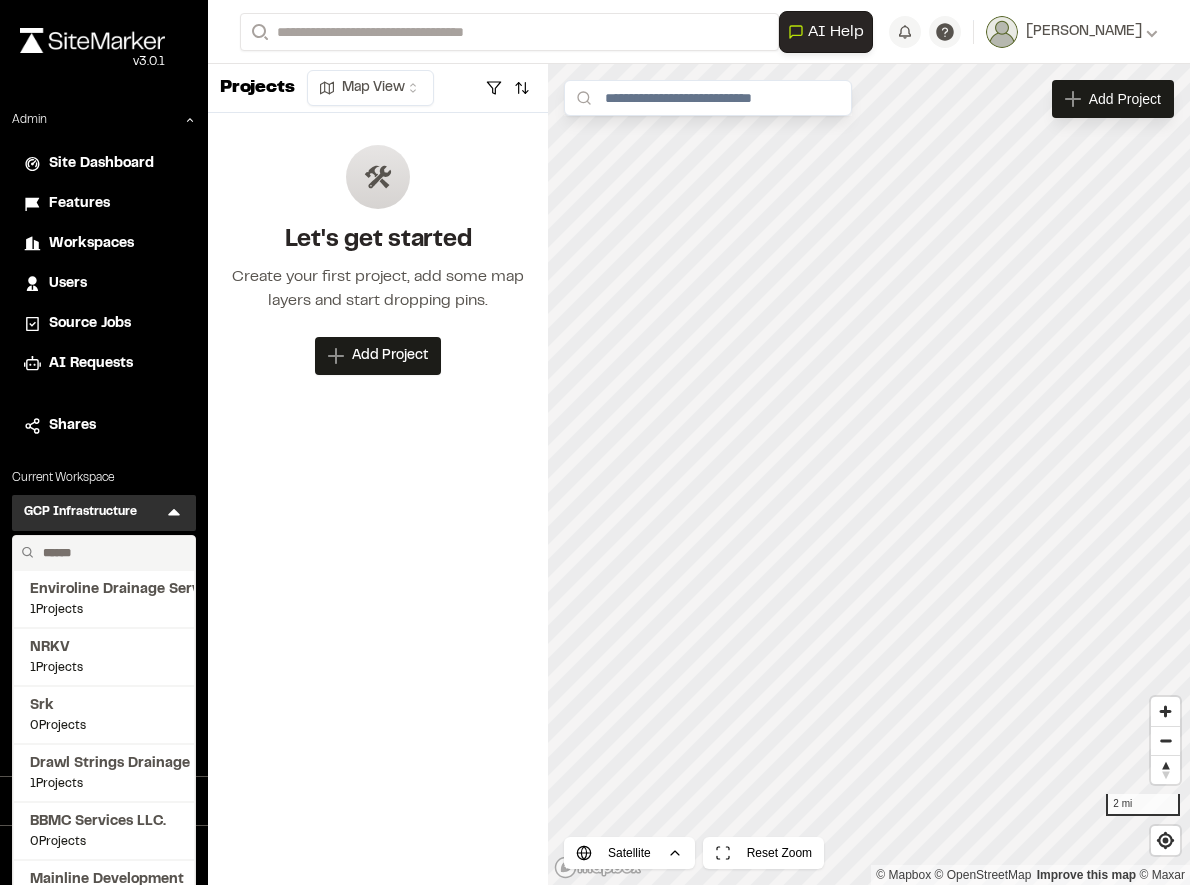 click at bounding box center (111, 553) 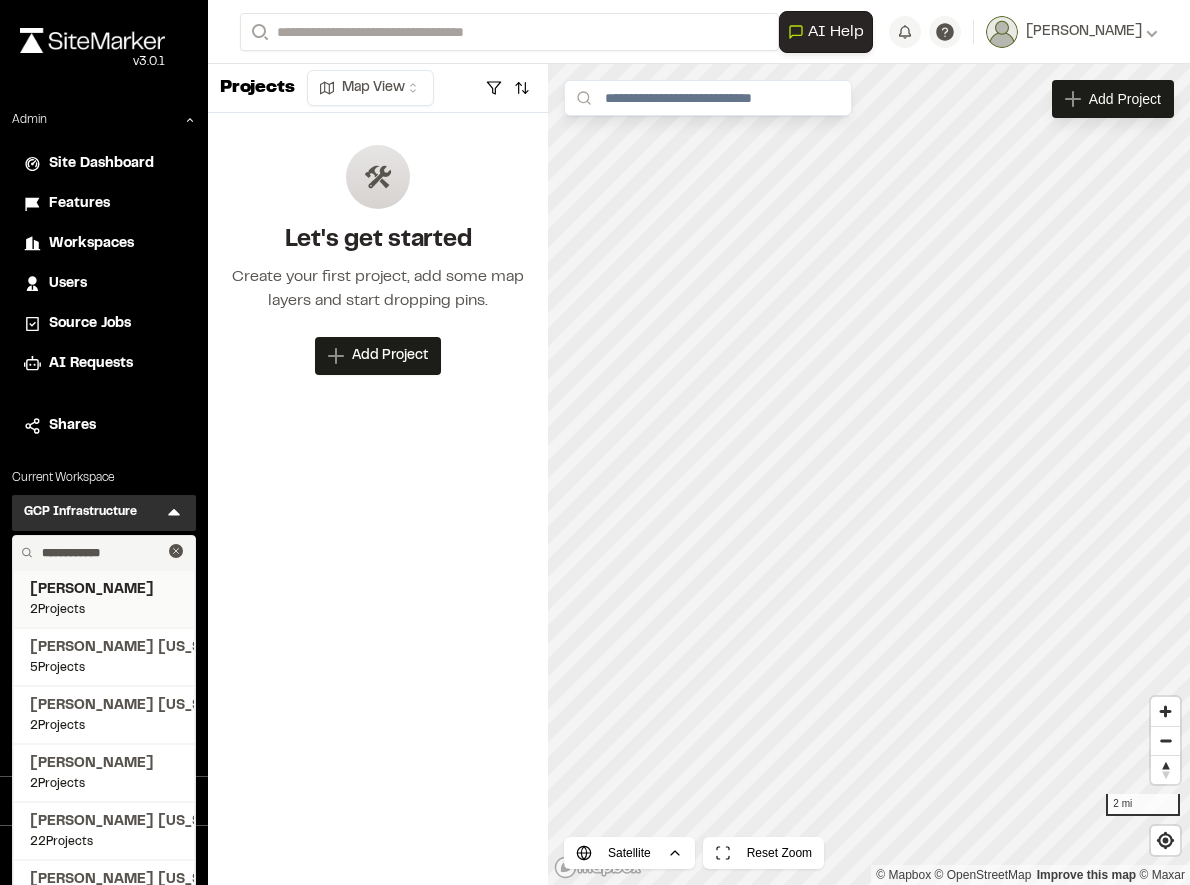 scroll, scrollTop: 92, scrollLeft: 0, axis: vertical 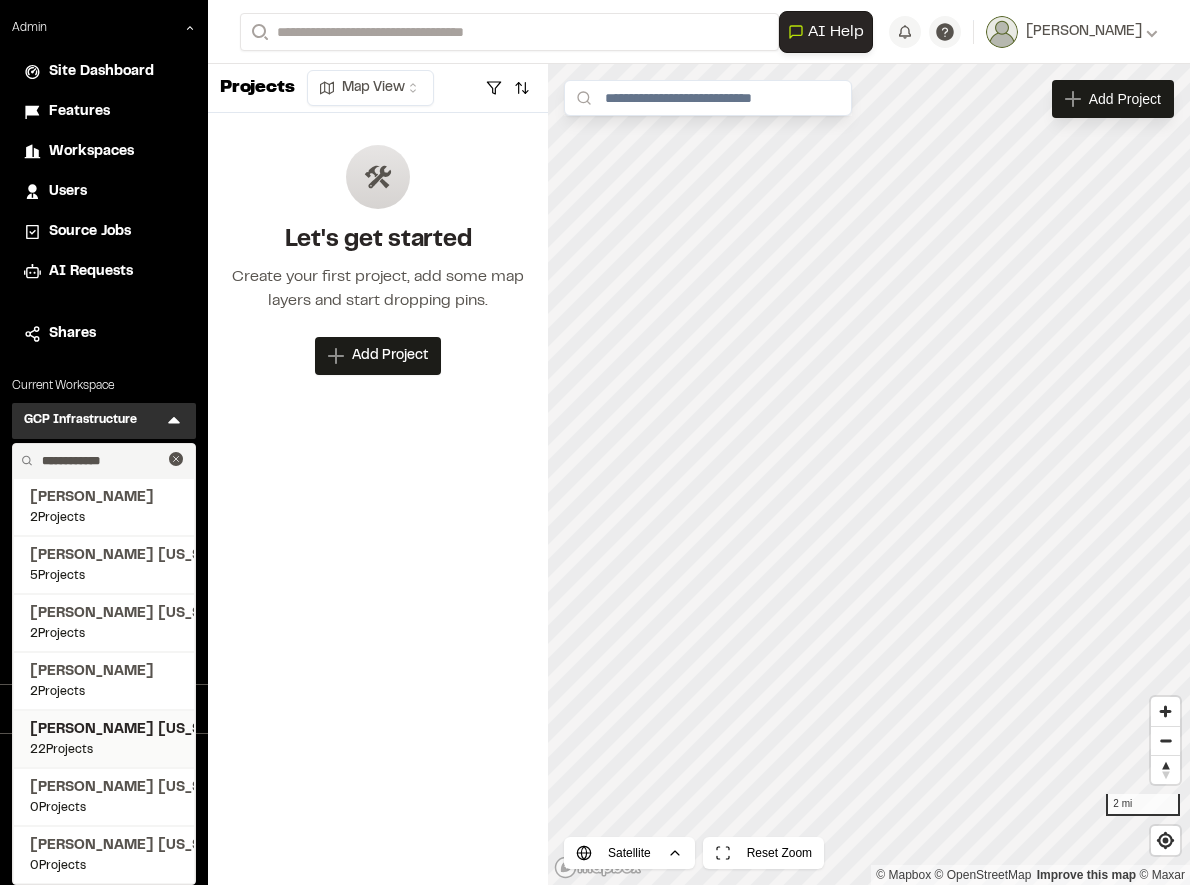 type on "**********" 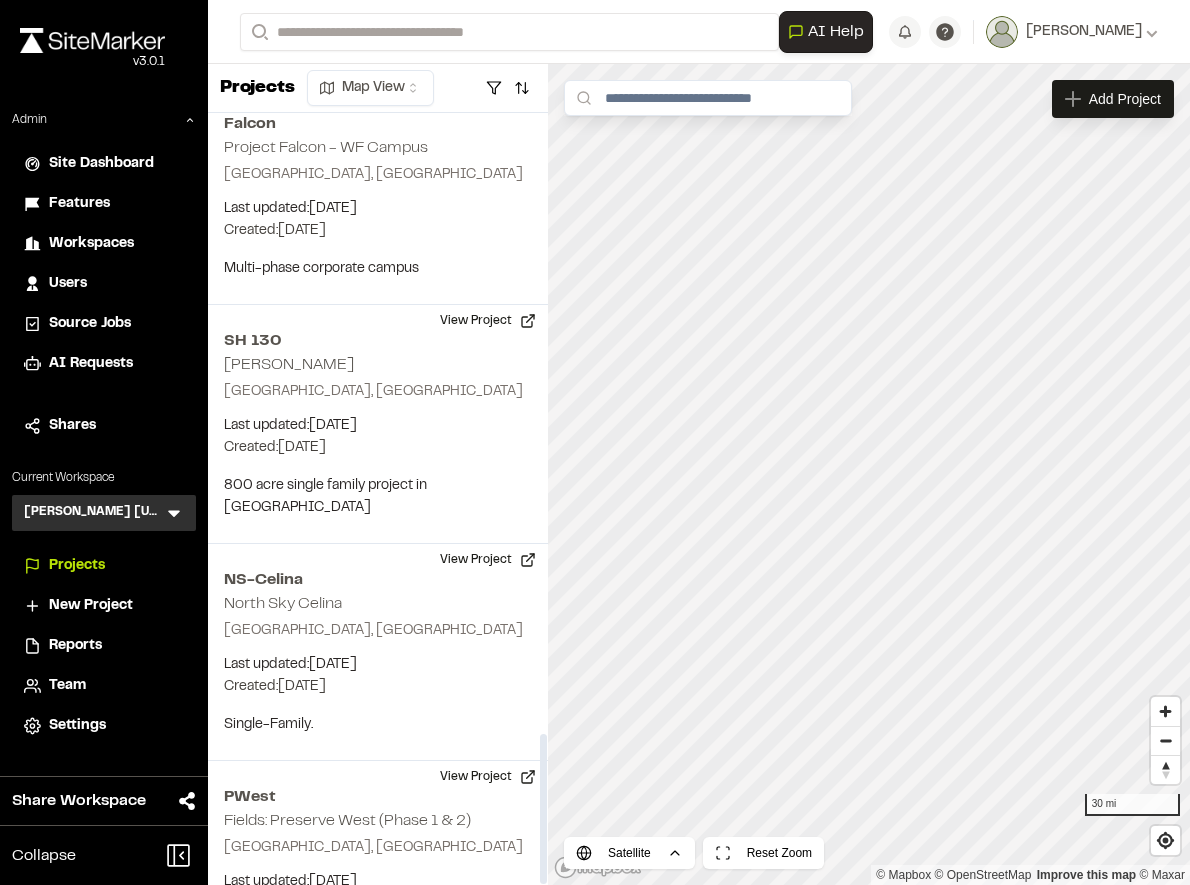 scroll, scrollTop: 3194, scrollLeft: 0, axis: vertical 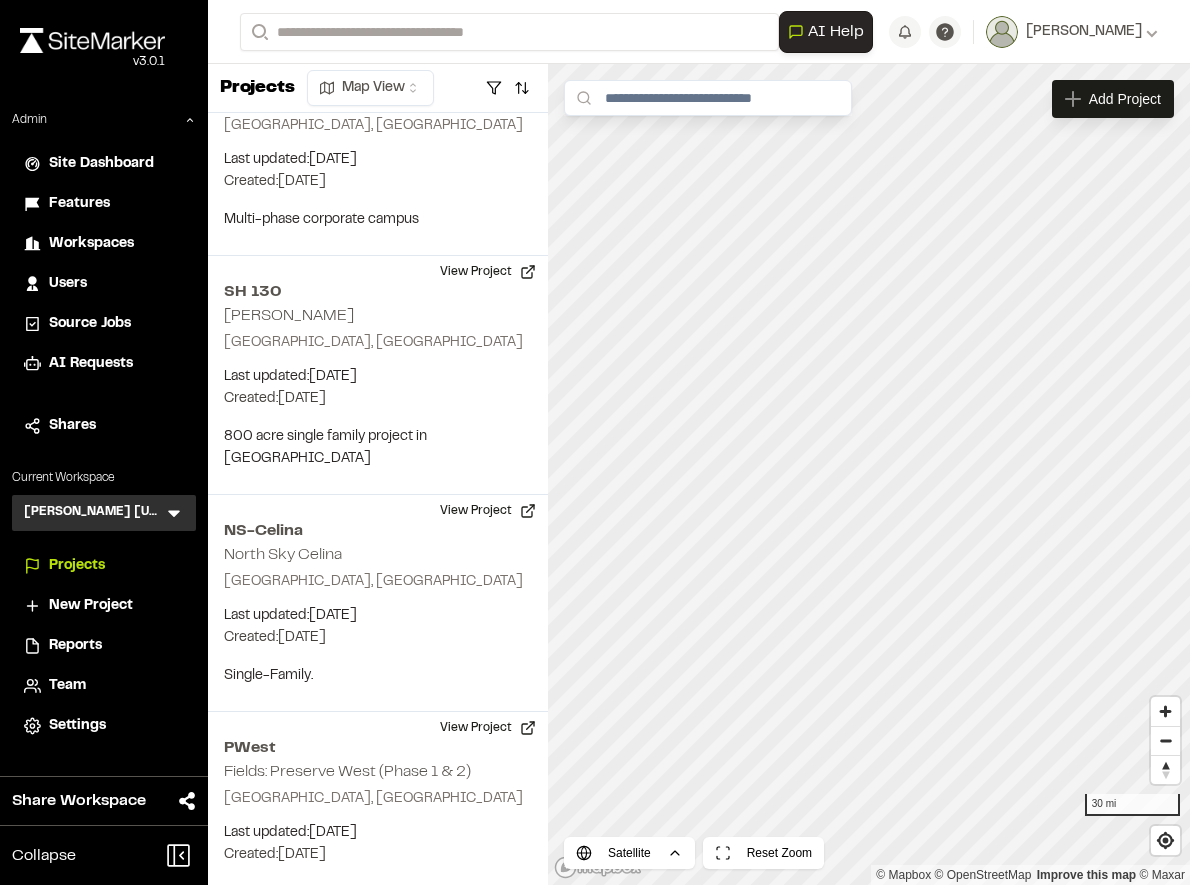 click on "Team" at bounding box center (67, 686) 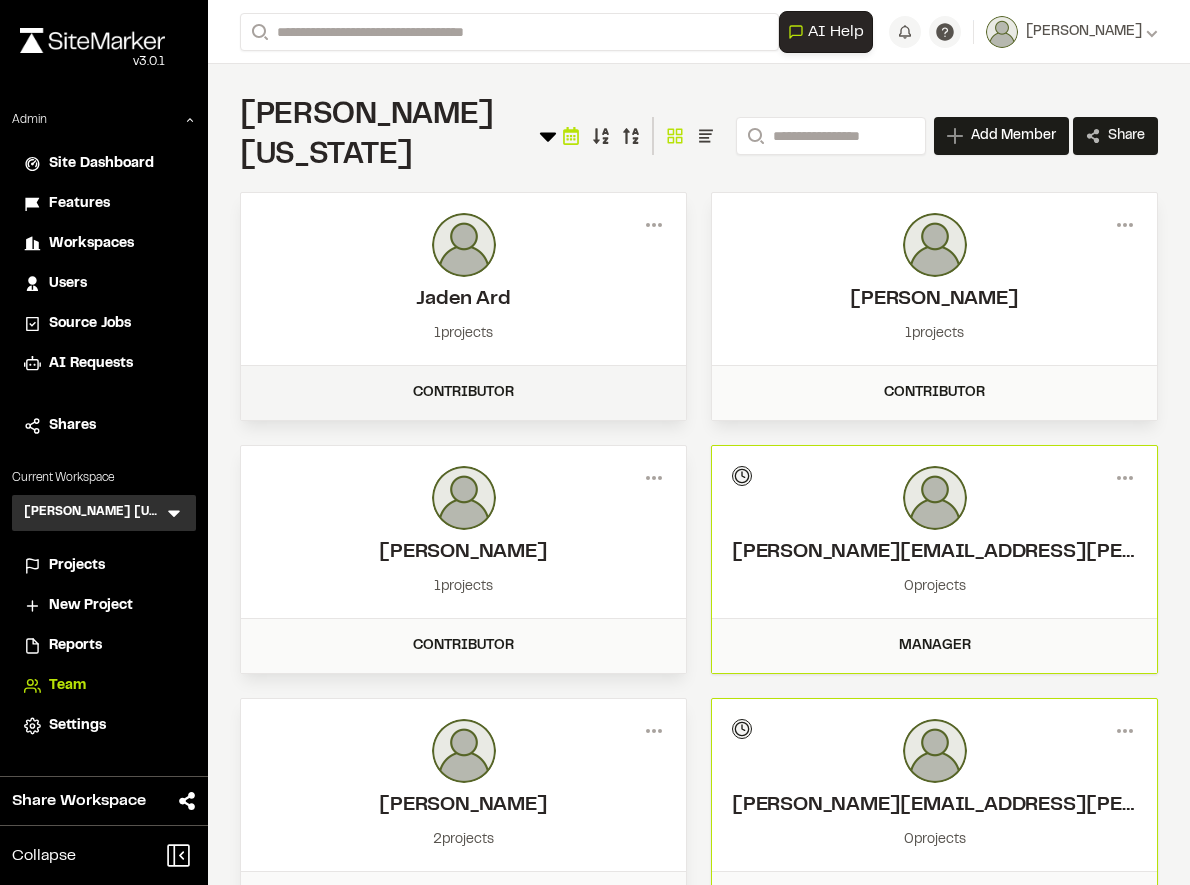 click on "Contributor" at bounding box center (463, 393) 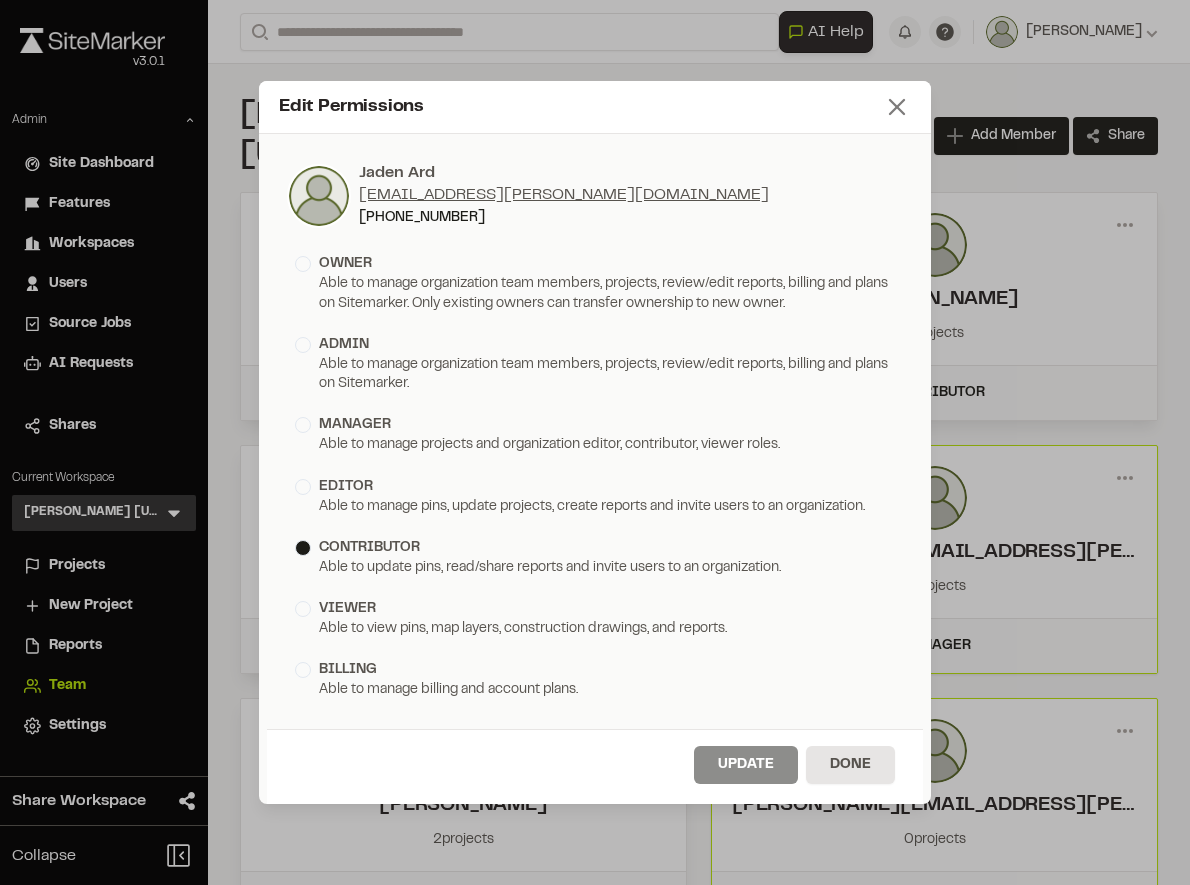 click 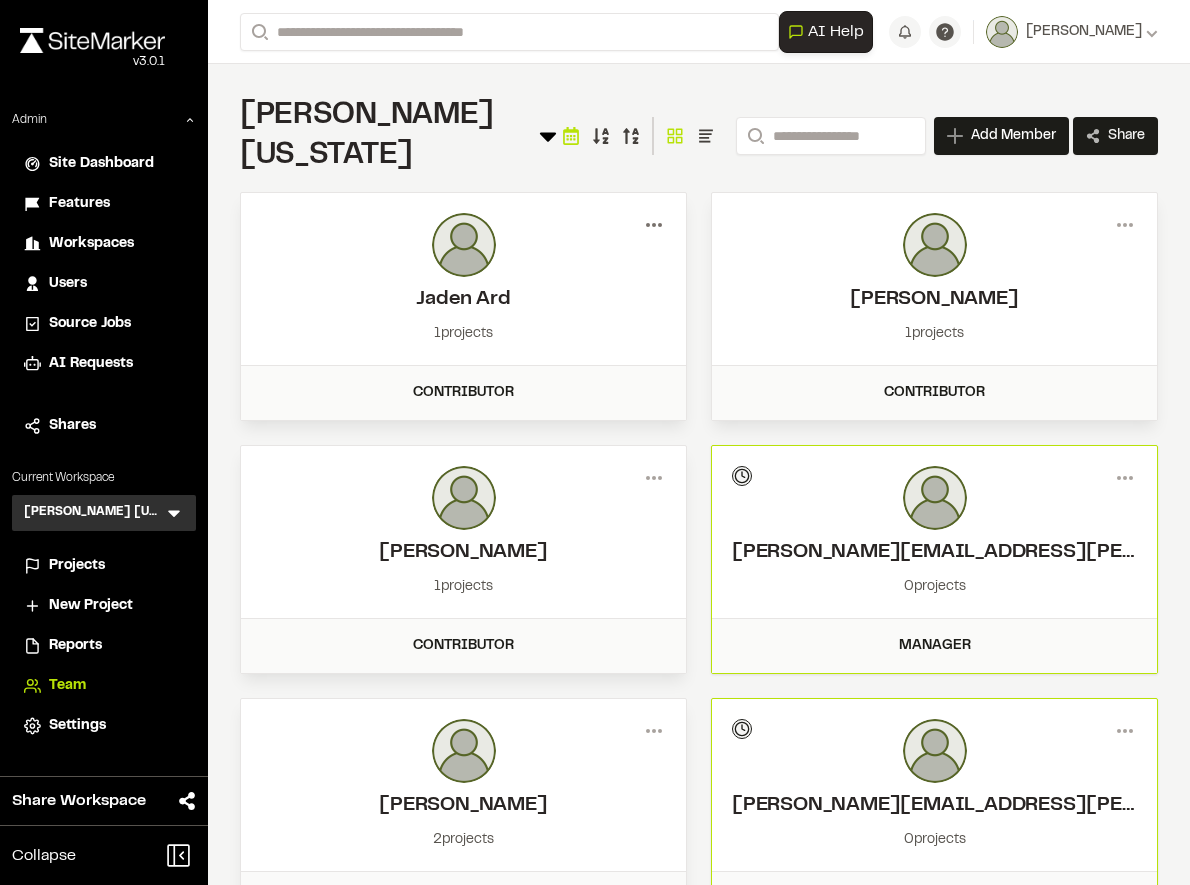 click 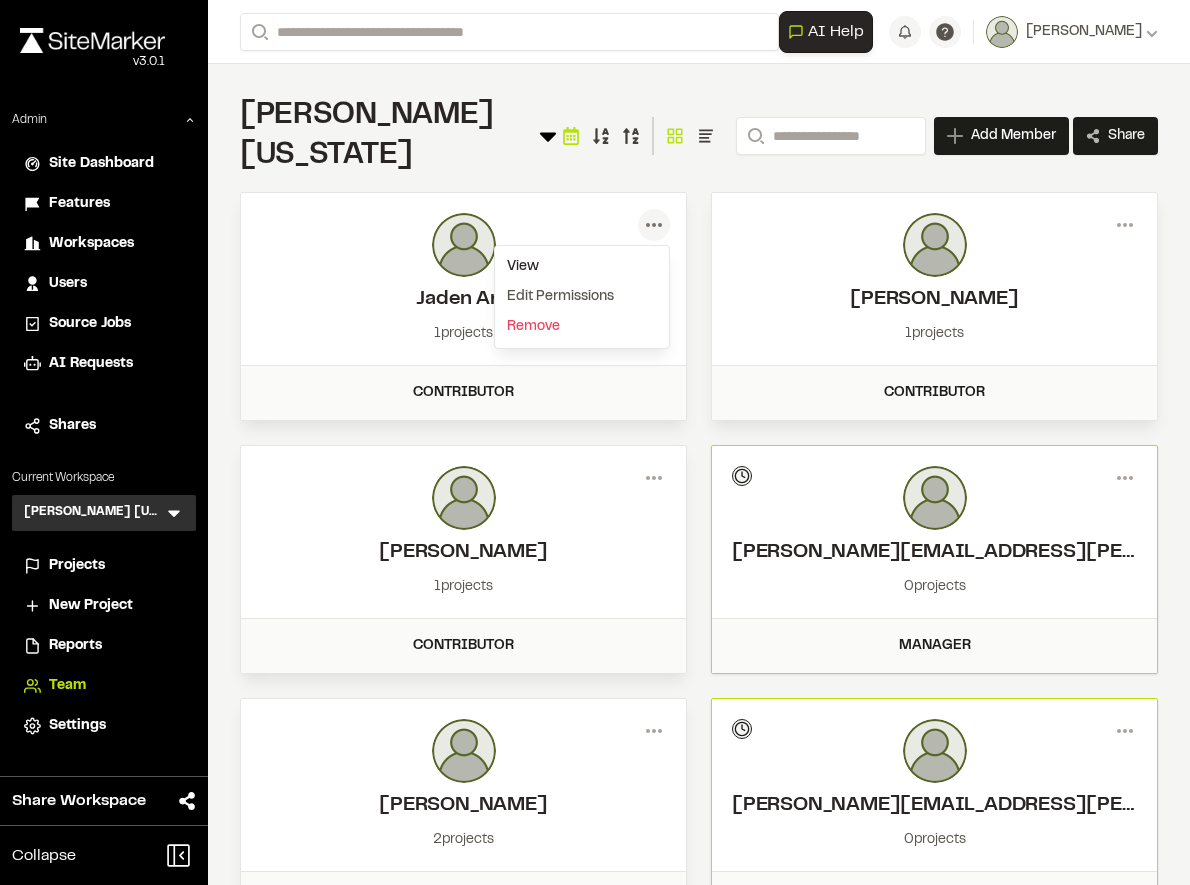 click on "View" at bounding box center (582, 267) 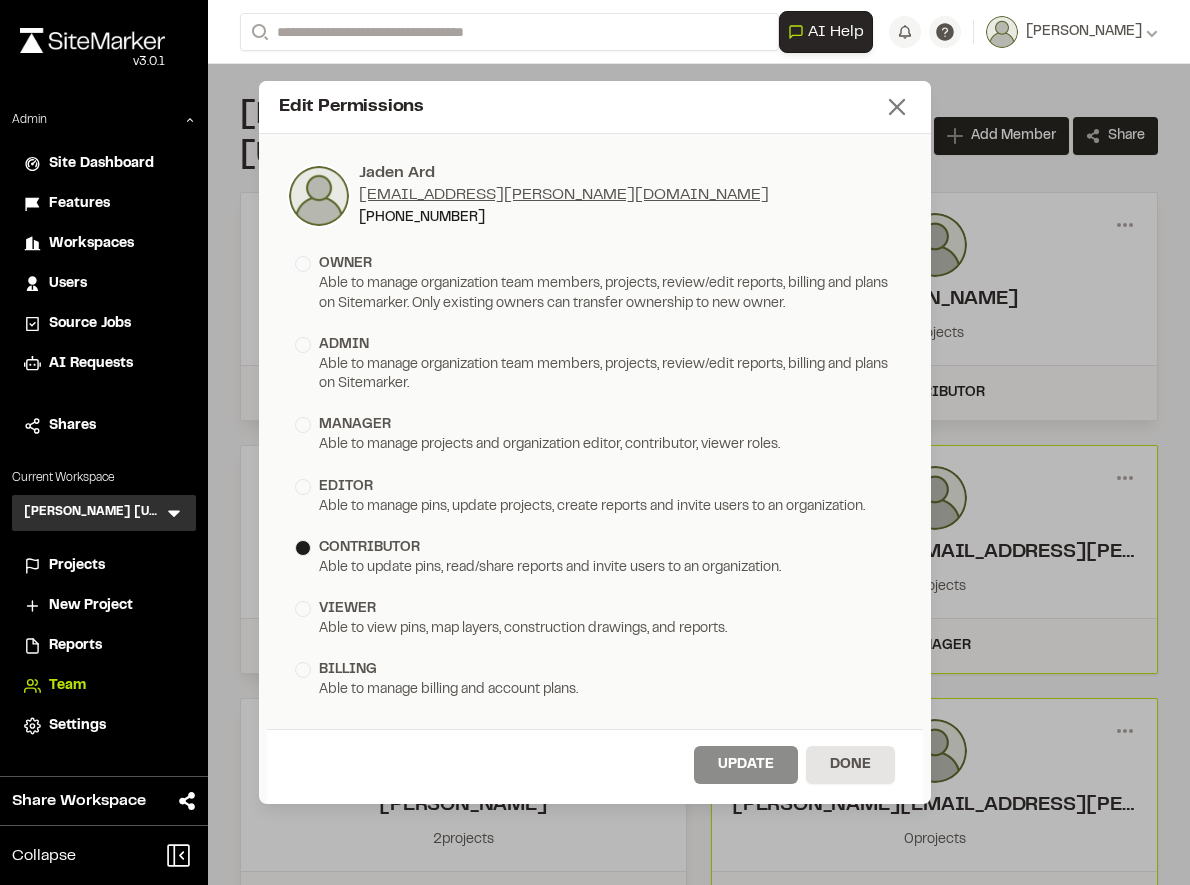 click 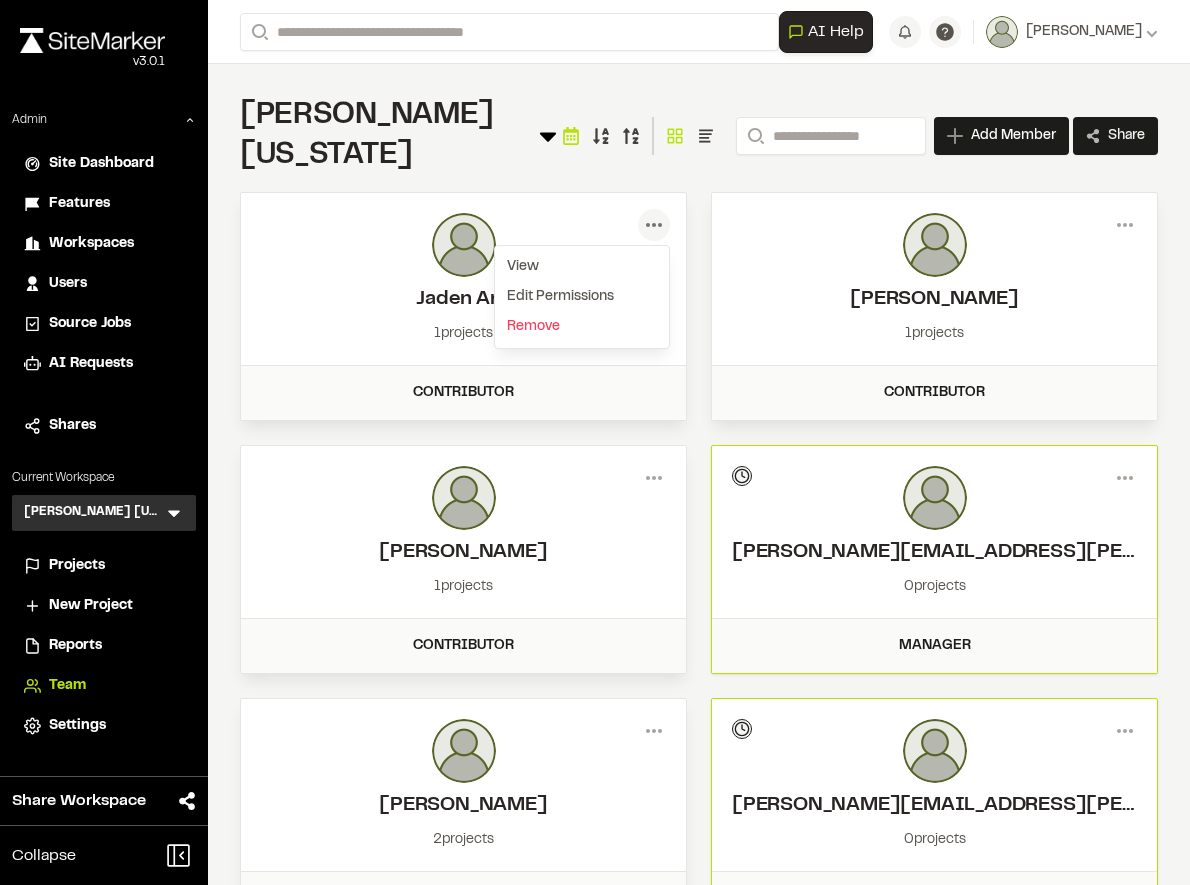 click on "1  projects" at bounding box center (463, 334) 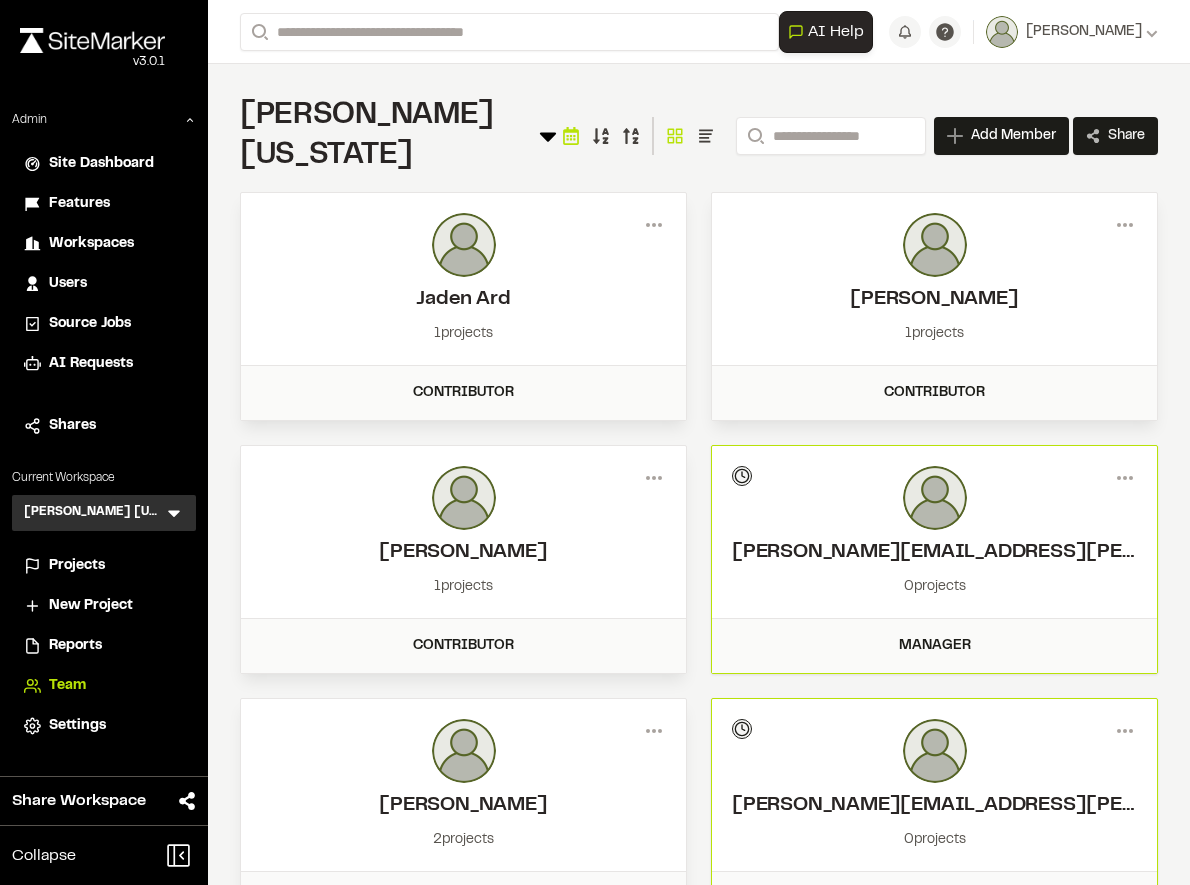 click on "1  projects" at bounding box center [463, 334] 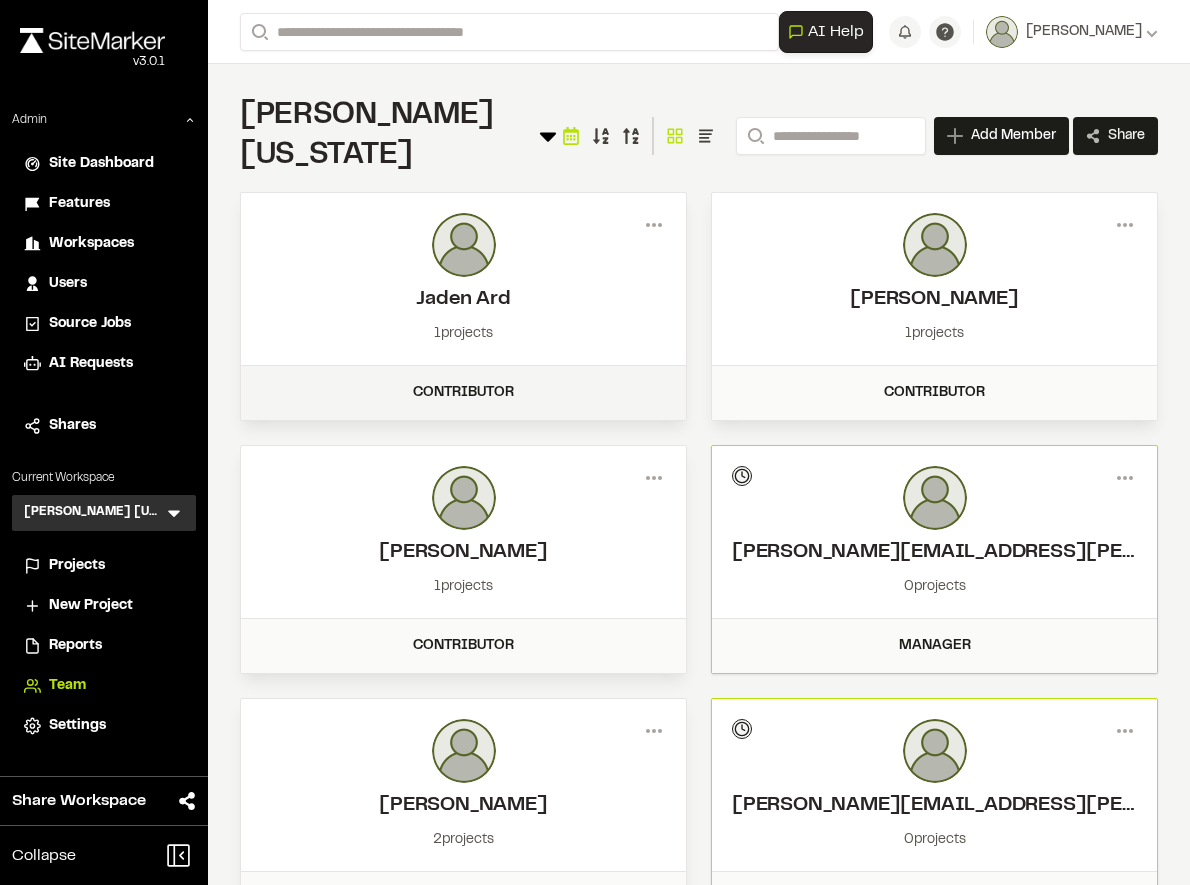 click on "Contributor" at bounding box center (463, 393) 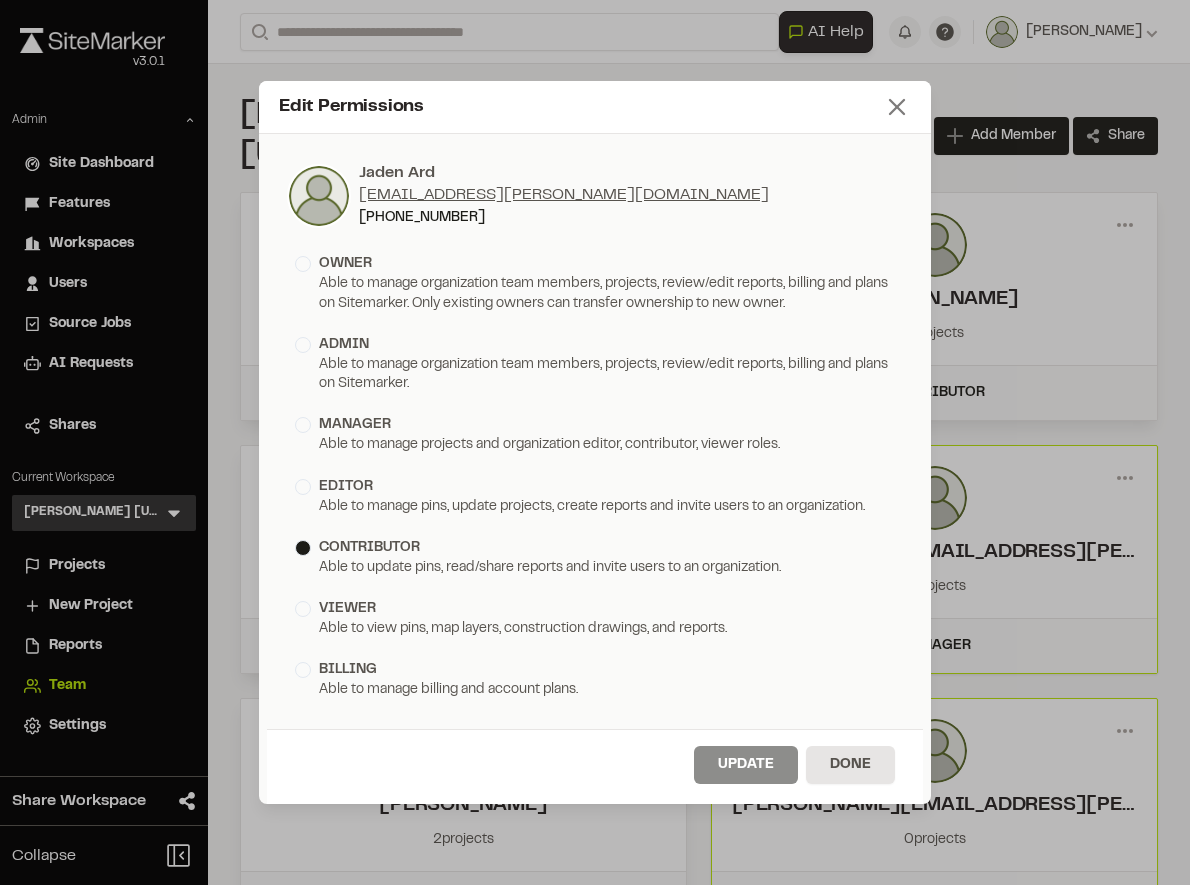 click 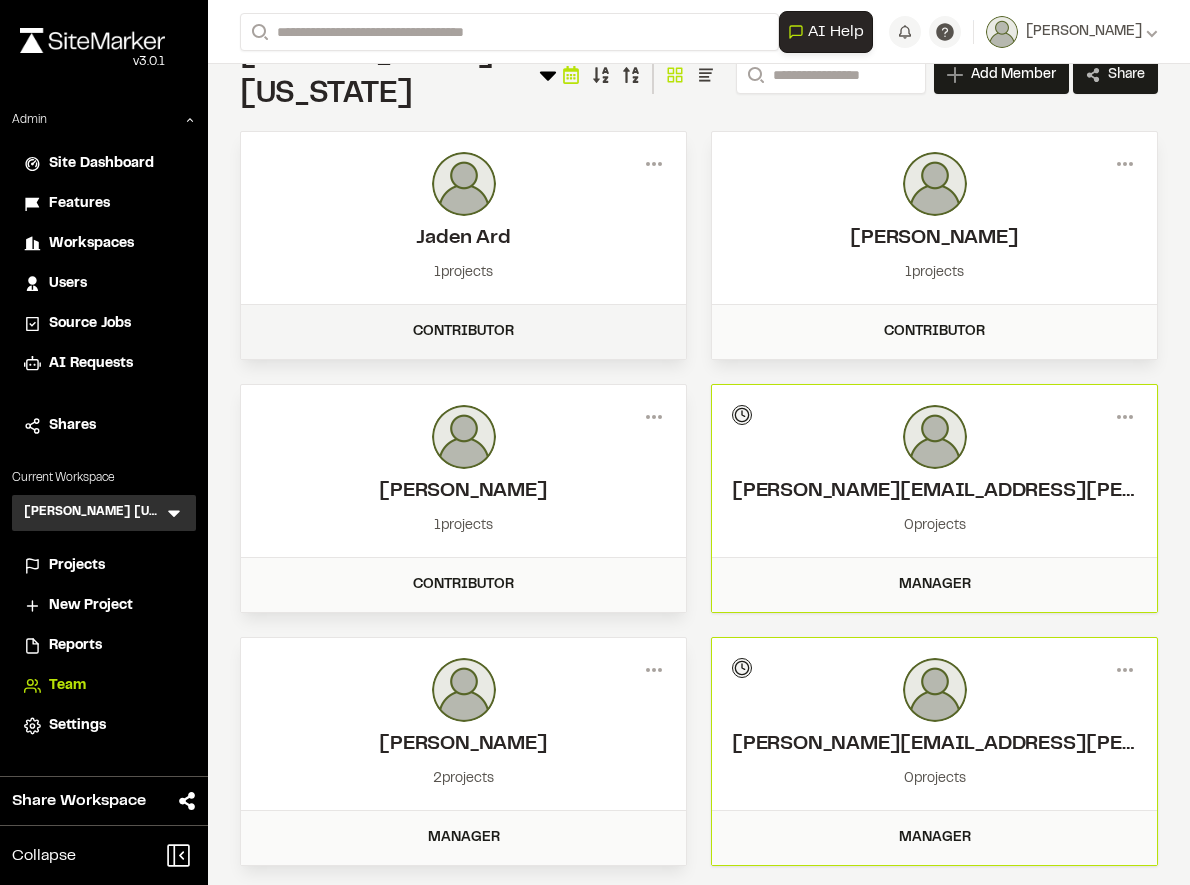 scroll, scrollTop: 63, scrollLeft: 0, axis: vertical 